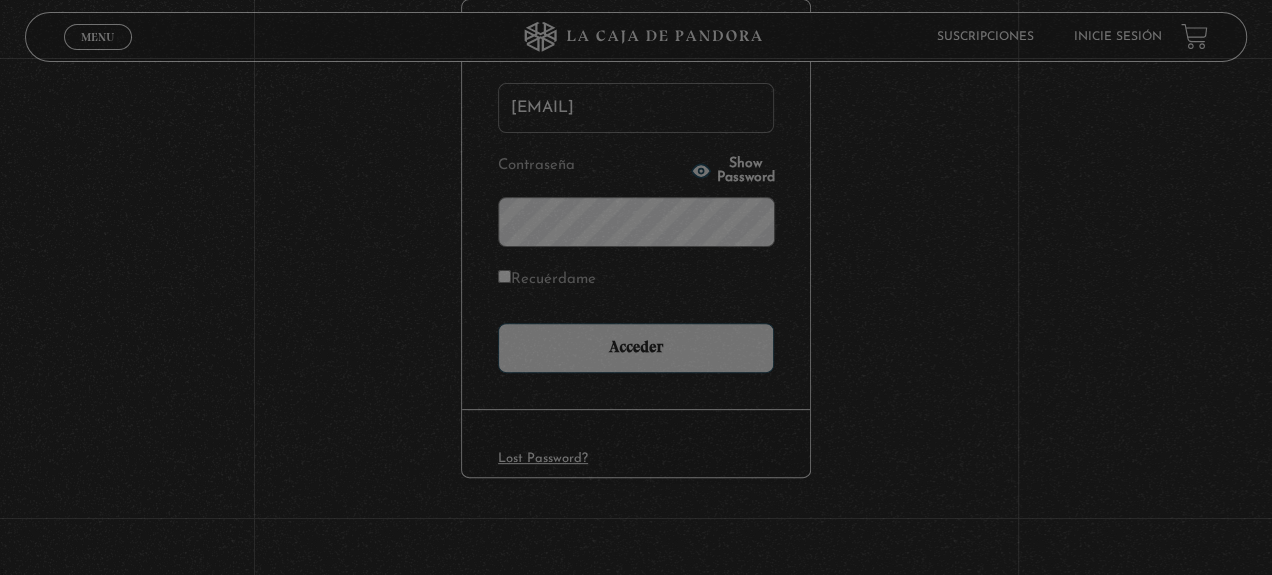scroll, scrollTop: 289, scrollLeft: 0, axis: vertical 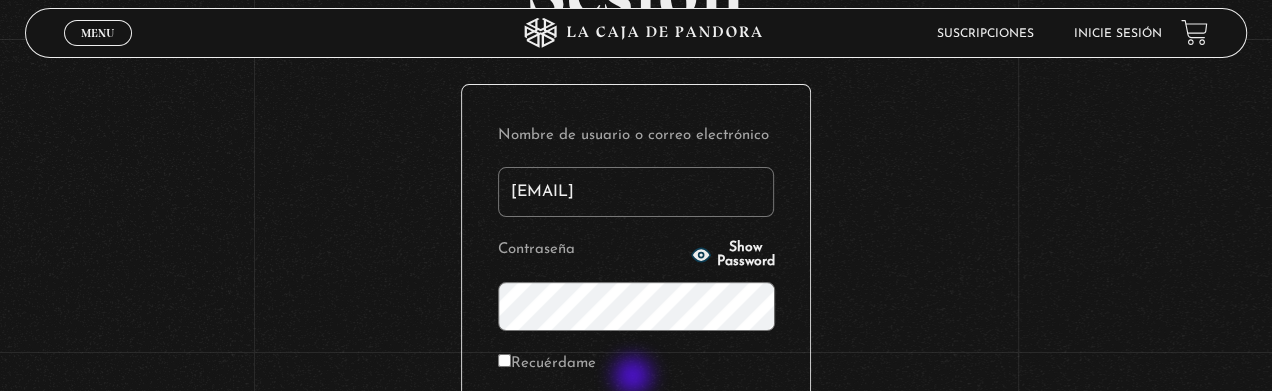 click on "Acceder" at bounding box center [636, 433] 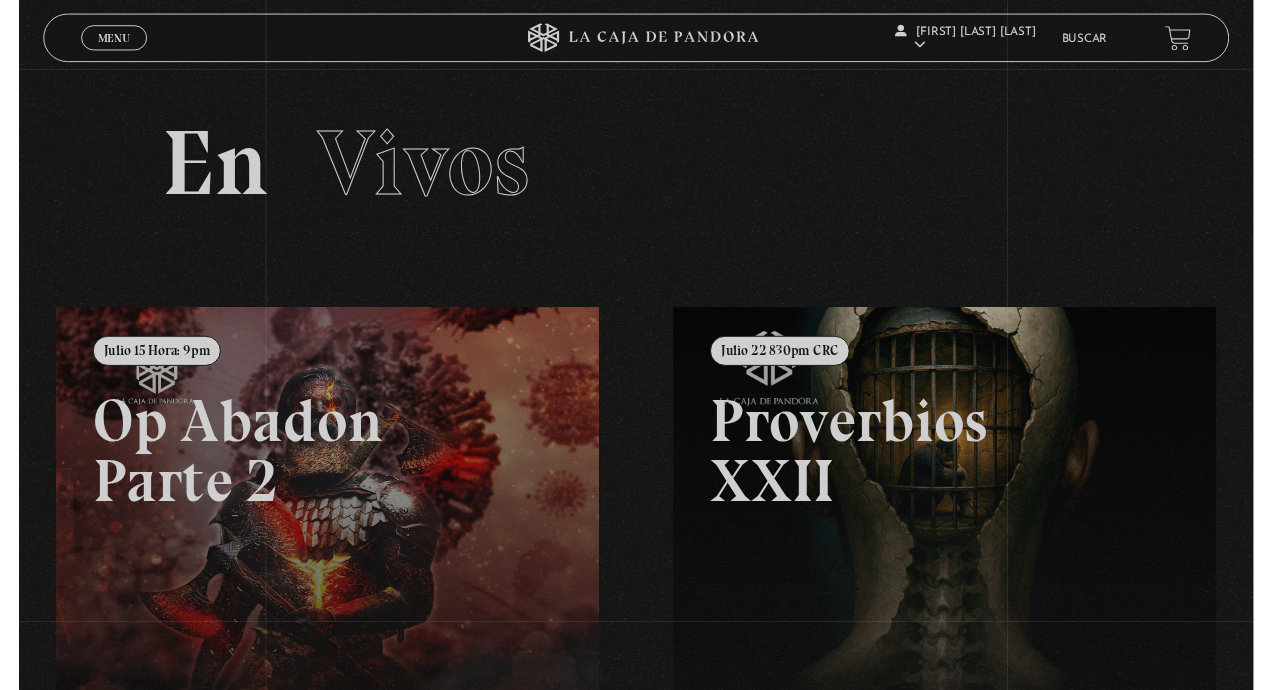 scroll, scrollTop: 0, scrollLeft: 0, axis: both 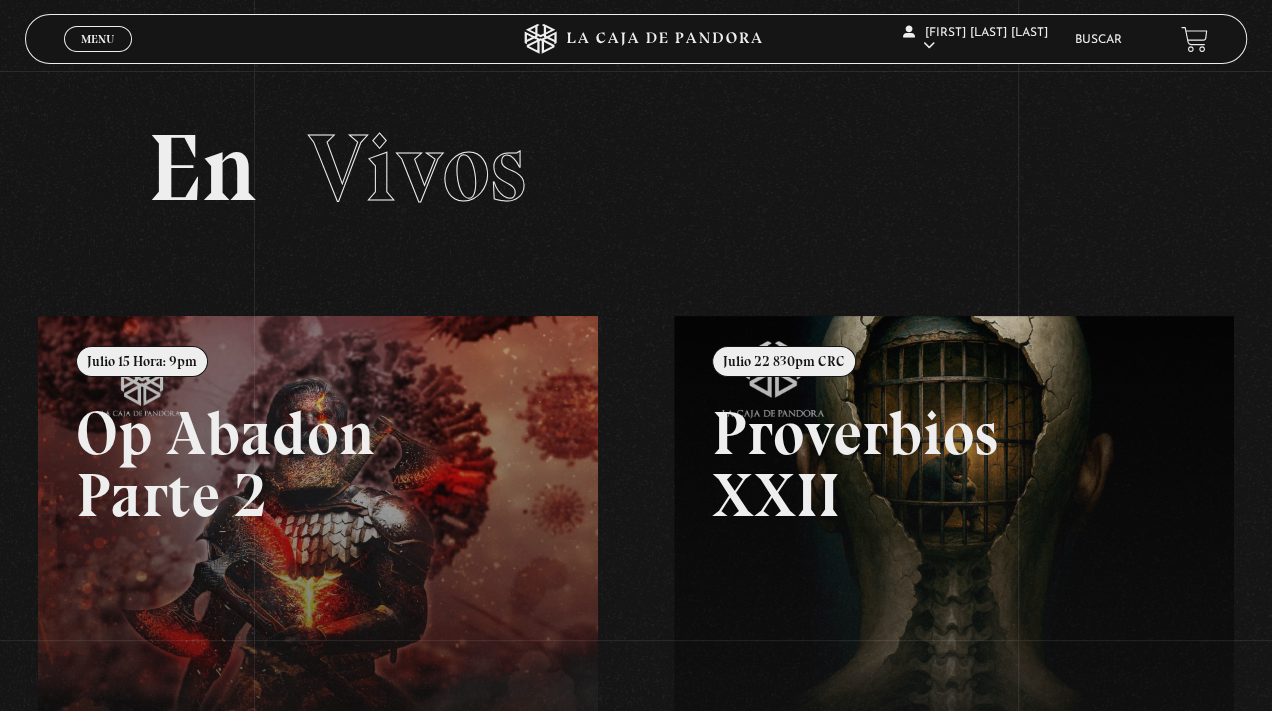 click at bounding box center [674, 671] 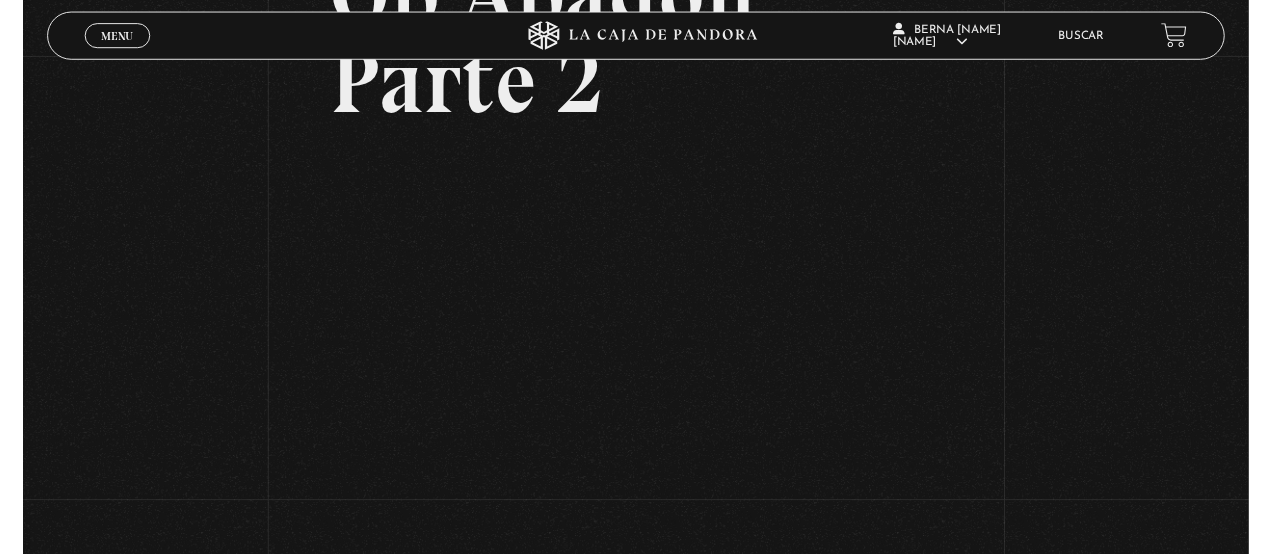 scroll, scrollTop: 261, scrollLeft: 0, axis: vertical 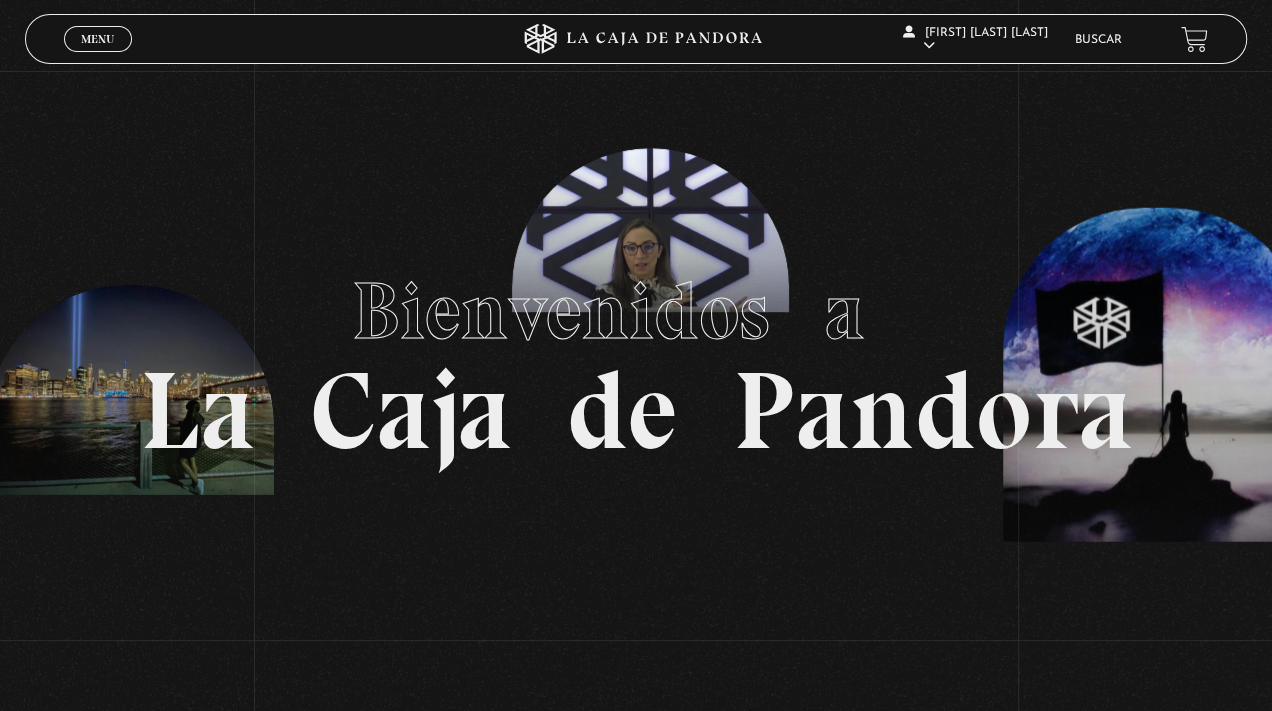 click on "Menu Cerrar" at bounding box center [255, 39] 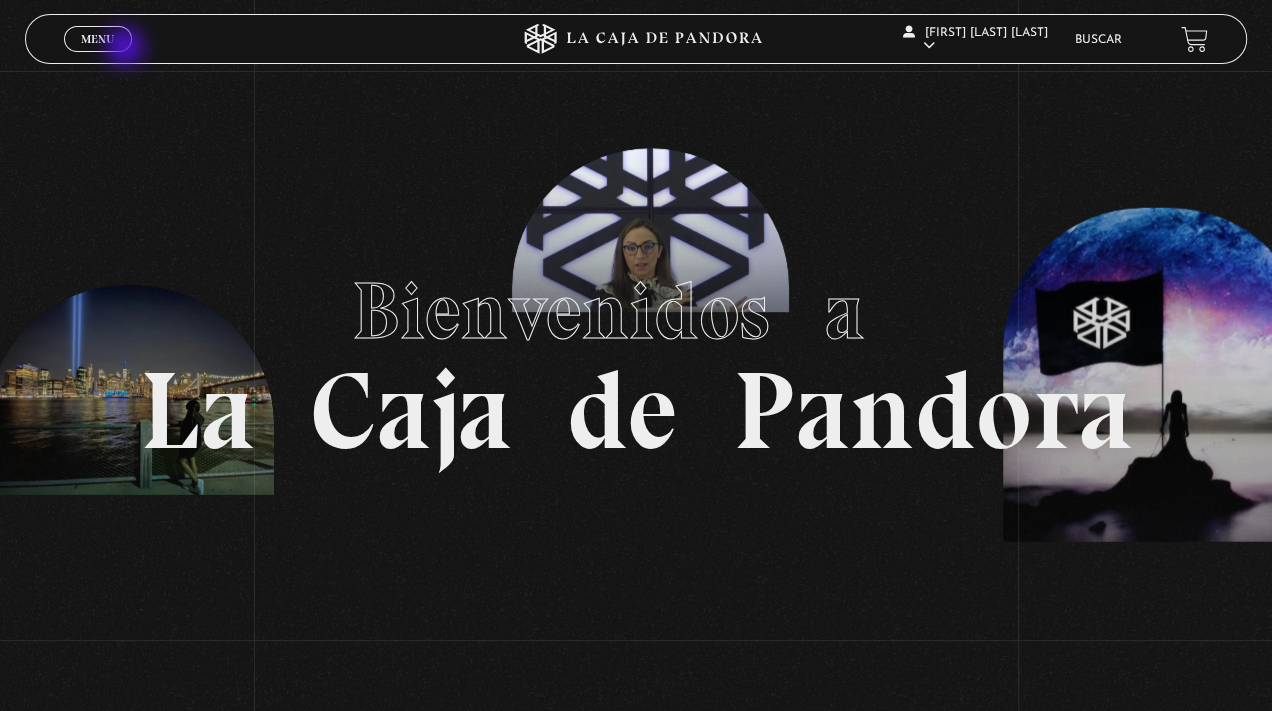 click on "Menu Cerrar" at bounding box center (255, 39) 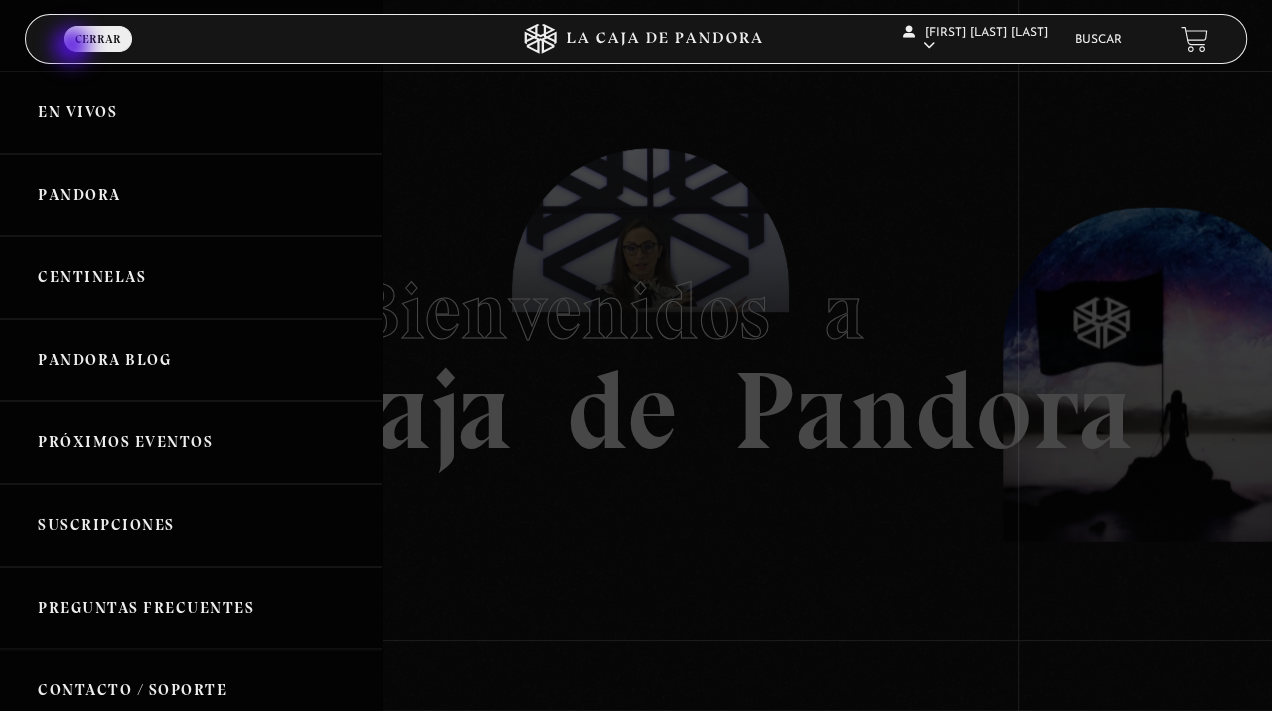 click on "En vivos" at bounding box center [191, 112] 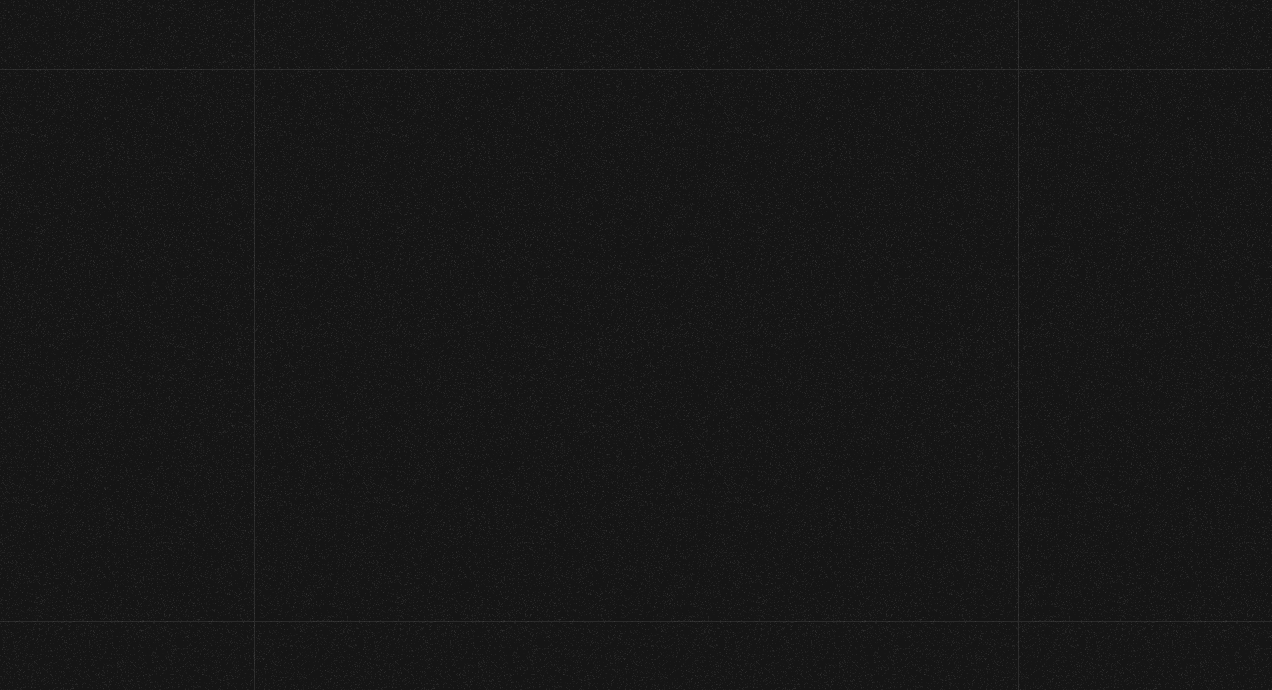 scroll, scrollTop: 0, scrollLeft: 0, axis: both 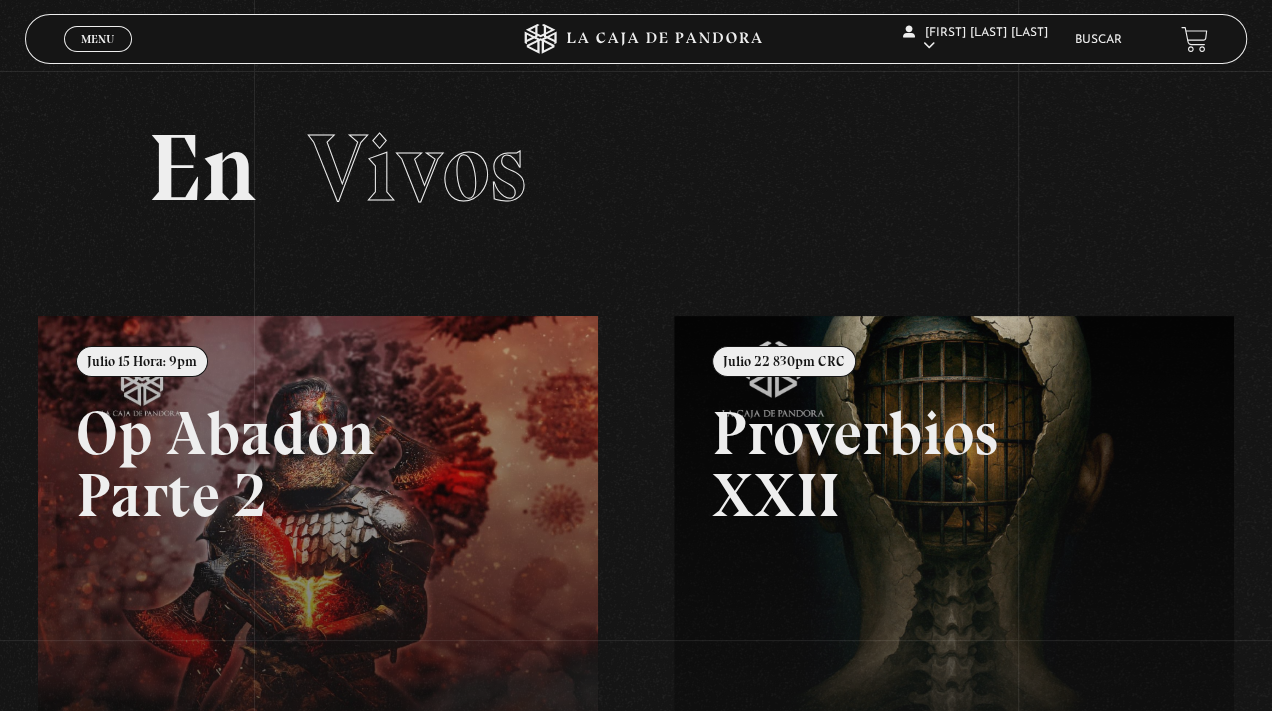 click at bounding box center [674, 671] 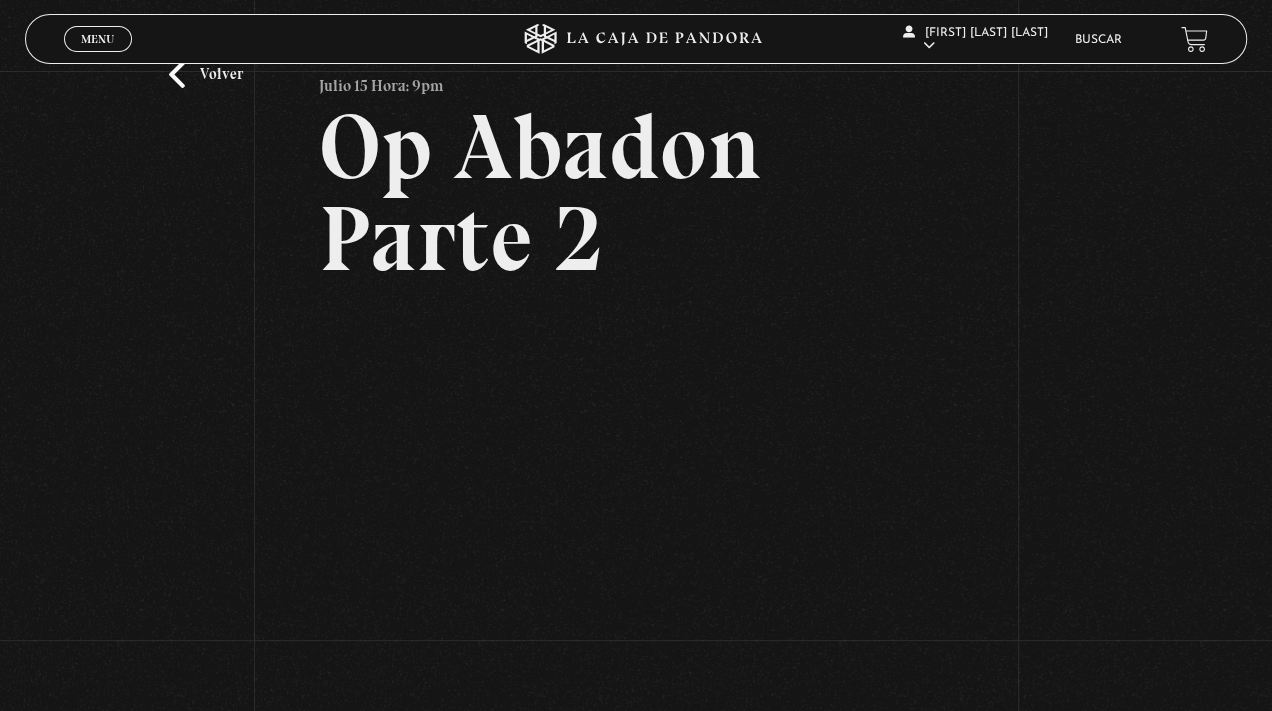 scroll, scrollTop: 129, scrollLeft: 0, axis: vertical 